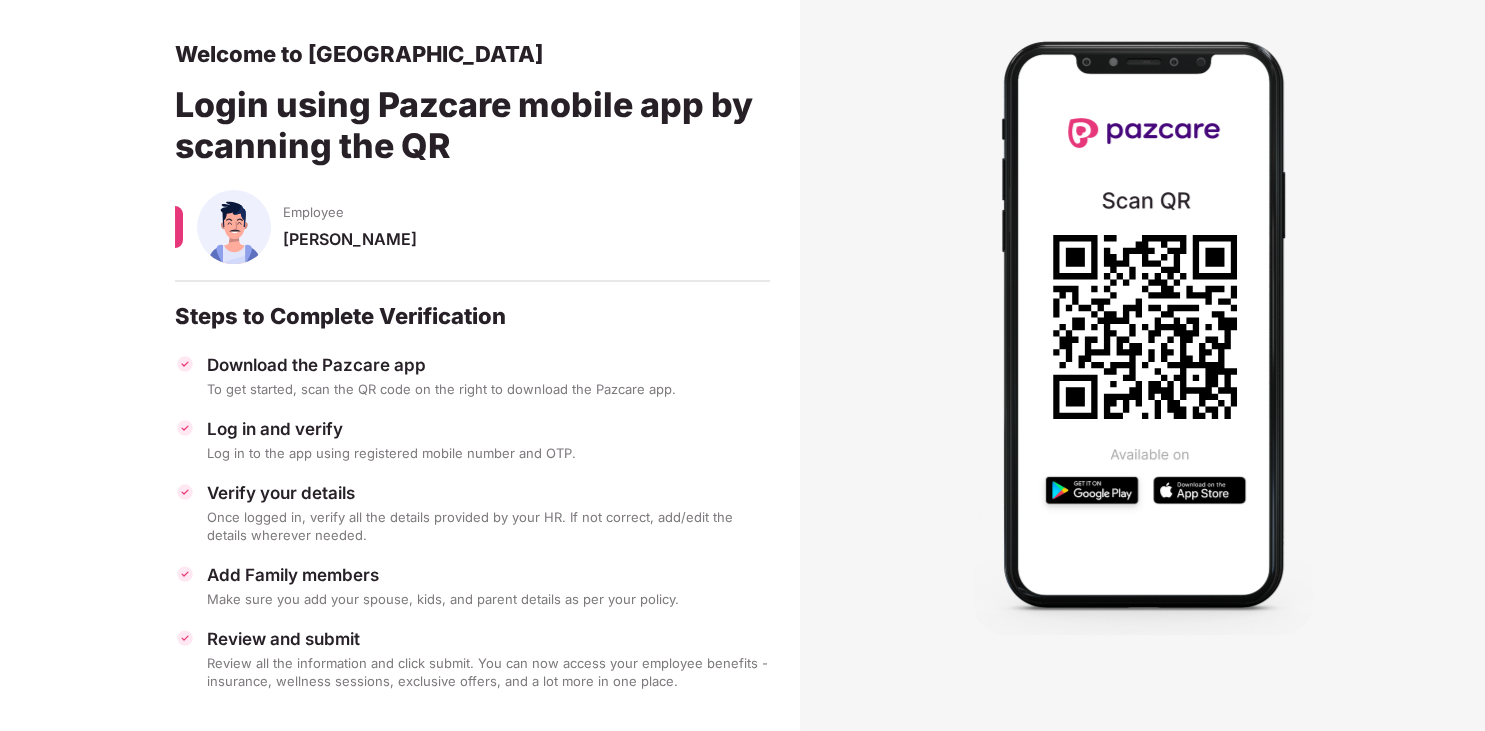 scroll, scrollTop: 0, scrollLeft: 0, axis: both 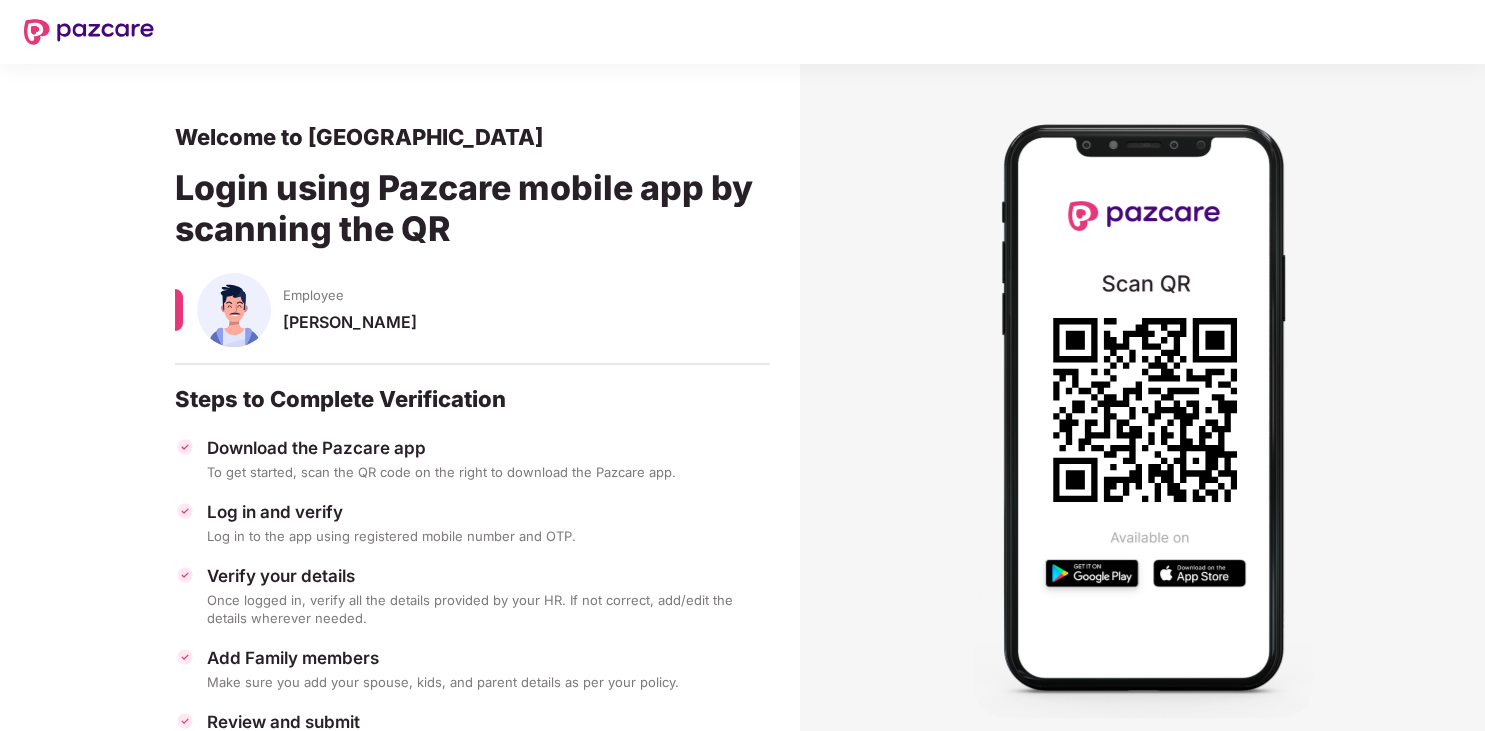 click at bounding box center [234, 310] 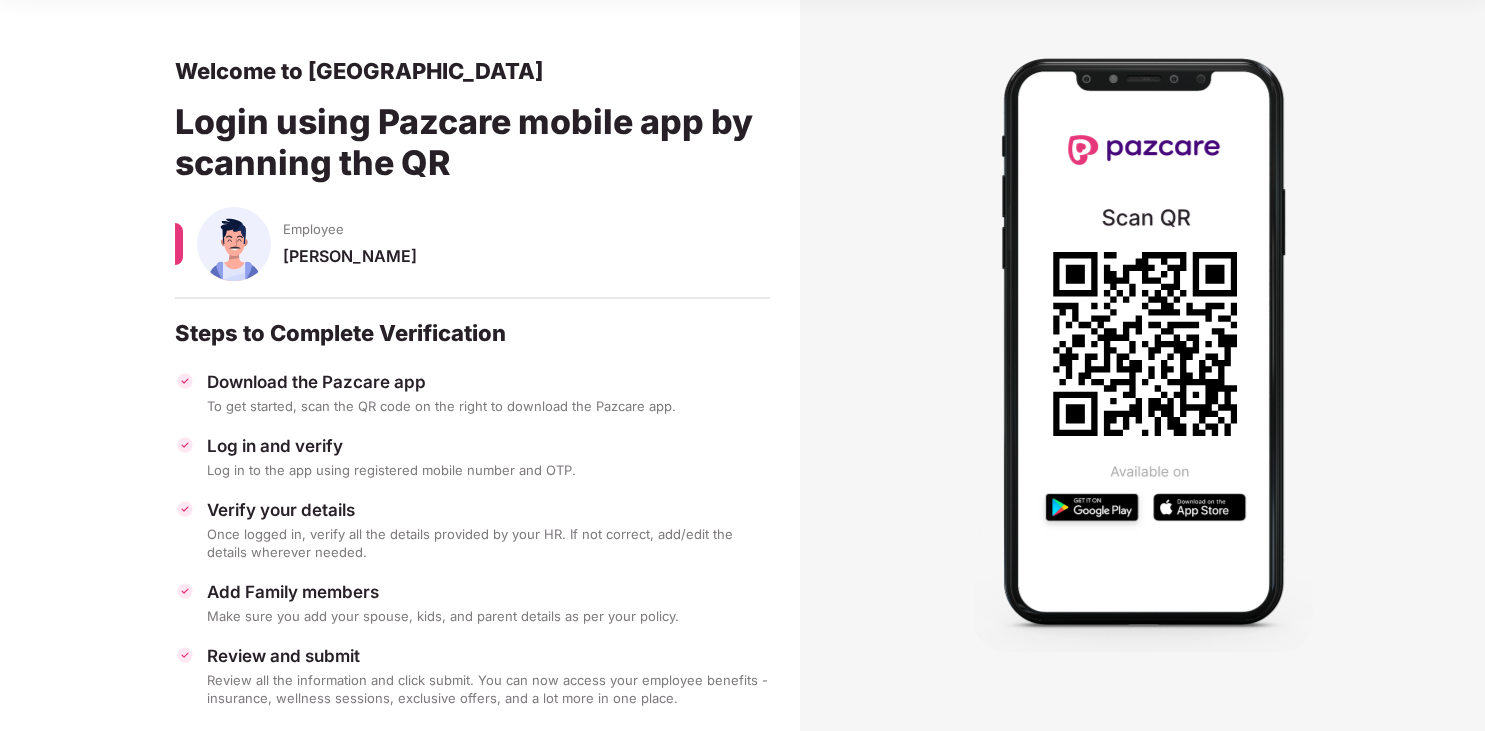 scroll, scrollTop: 100, scrollLeft: 0, axis: vertical 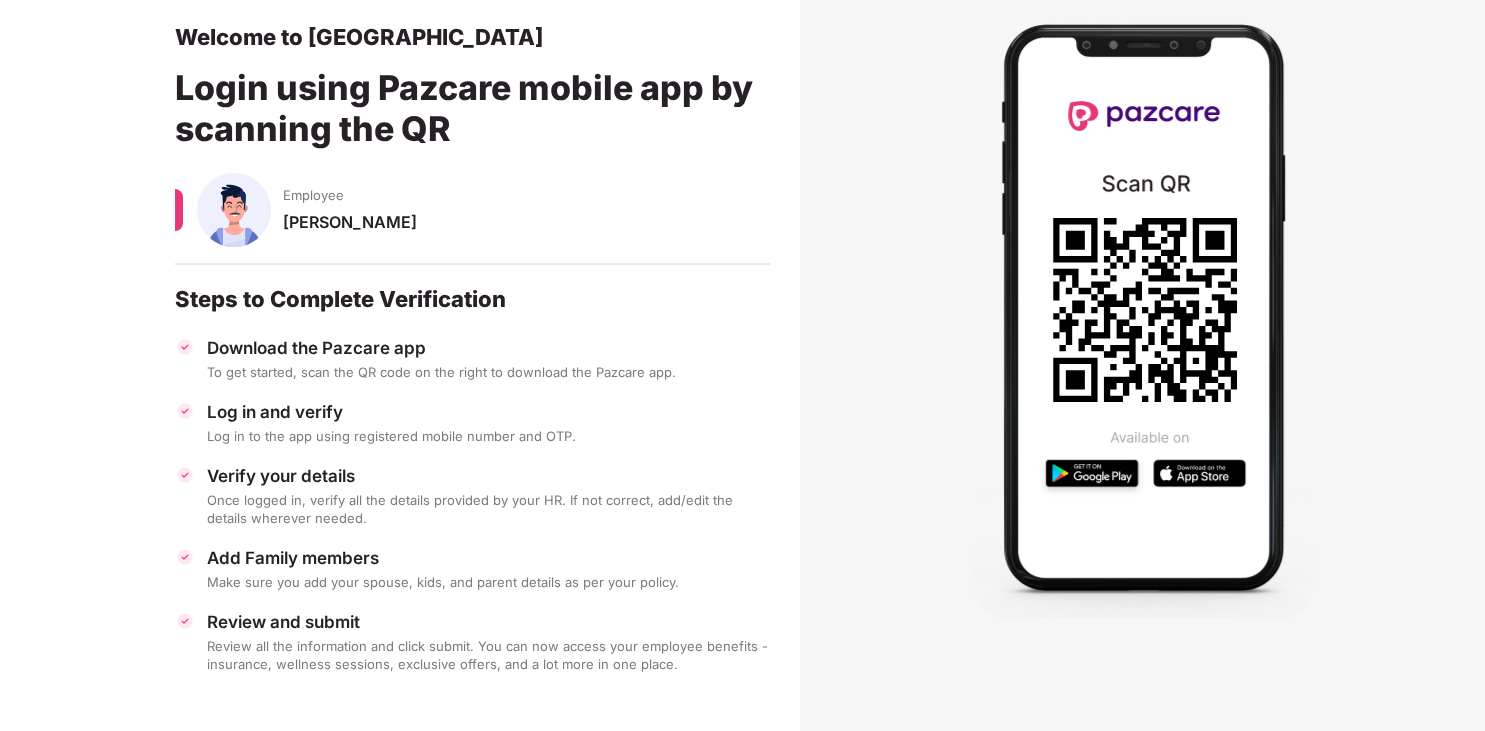 click at bounding box center [185, 475] 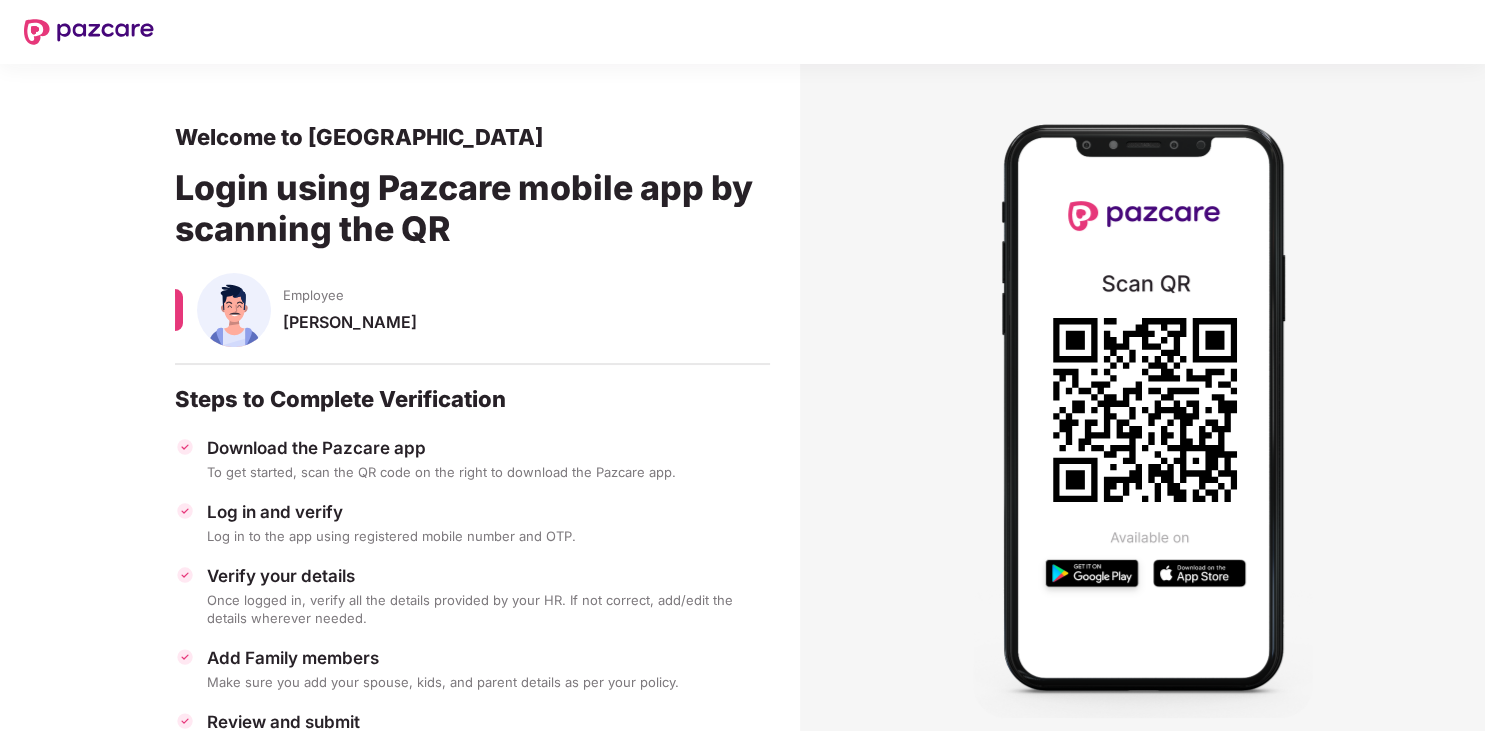 scroll, scrollTop: 100, scrollLeft: 0, axis: vertical 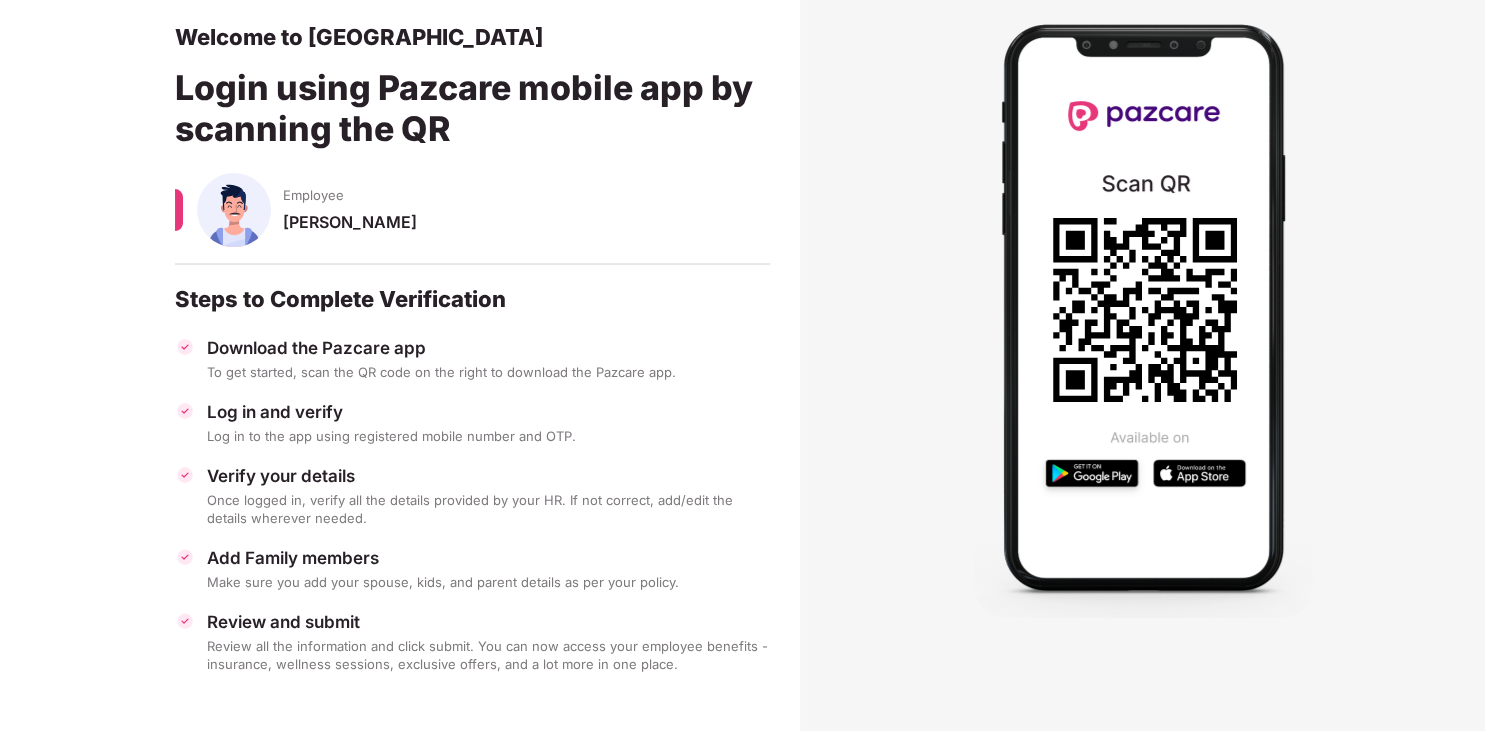 click on "Verify your details Once logged in, verify all the details provided by your HR. If not correct, add/edit the details wherever needed." at bounding box center (472, 496) 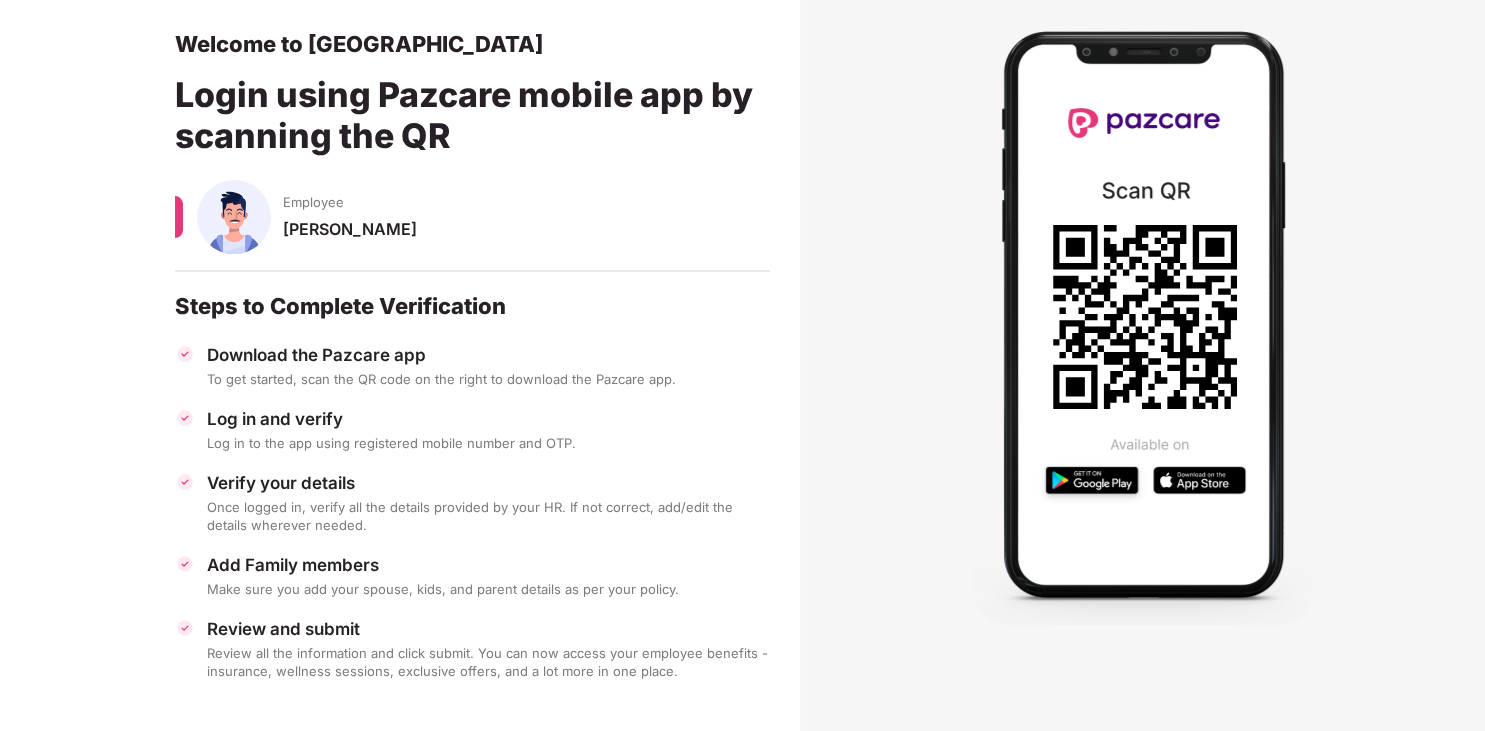 scroll, scrollTop: 100, scrollLeft: 0, axis: vertical 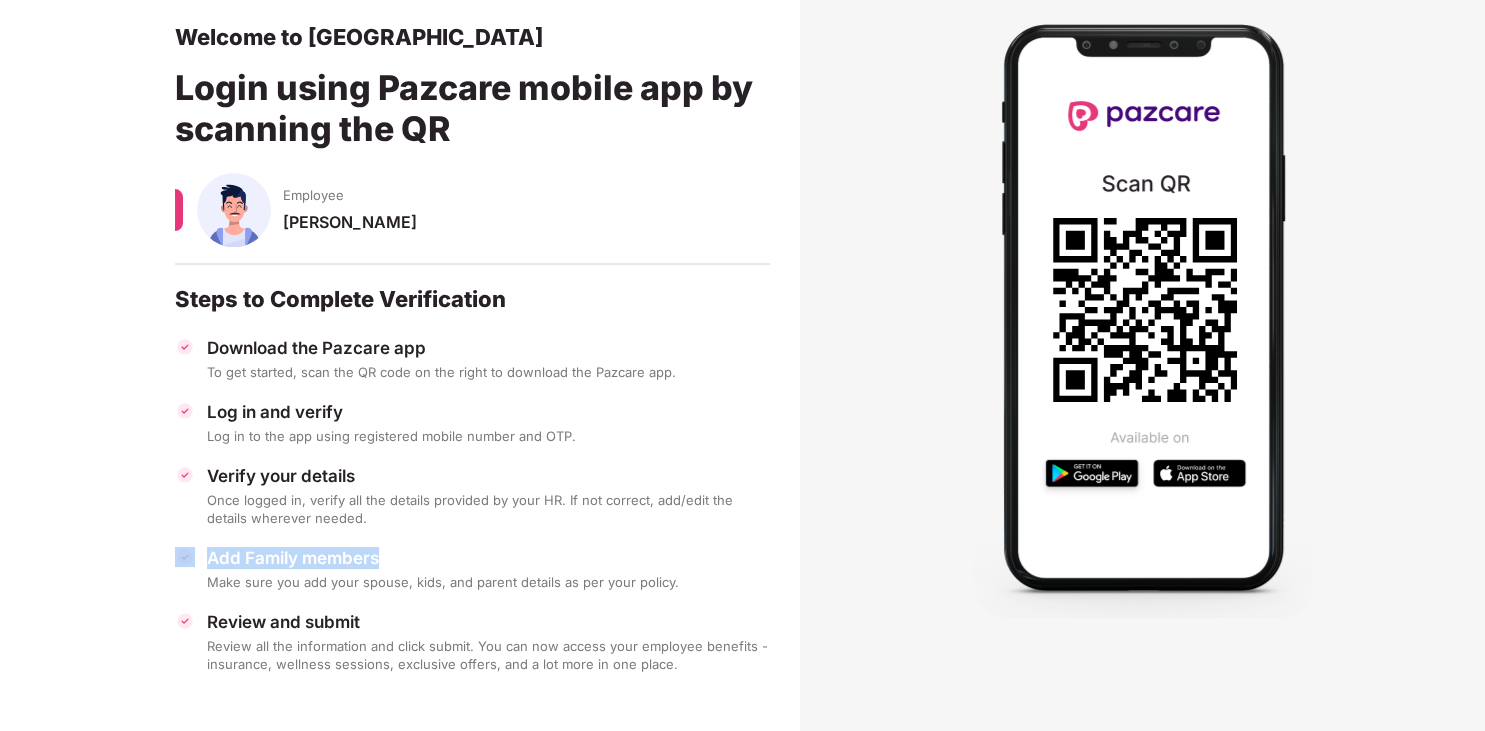 drag, startPoint x: 398, startPoint y: 555, endPoint x: 186, endPoint y: 544, distance: 212.28519 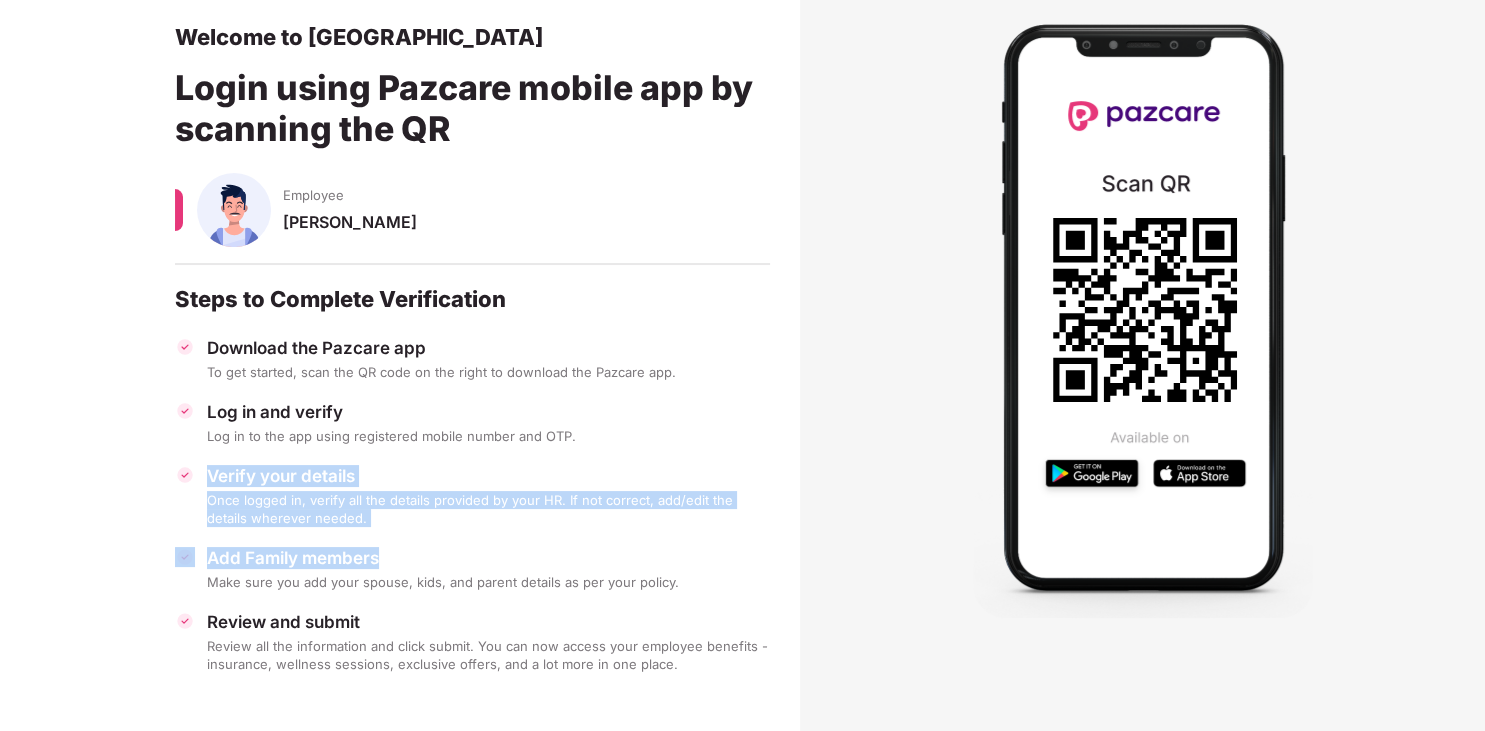 drag, startPoint x: 252, startPoint y: 472, endPoint x: 359, endPoint y: 506, distance: 112.27199 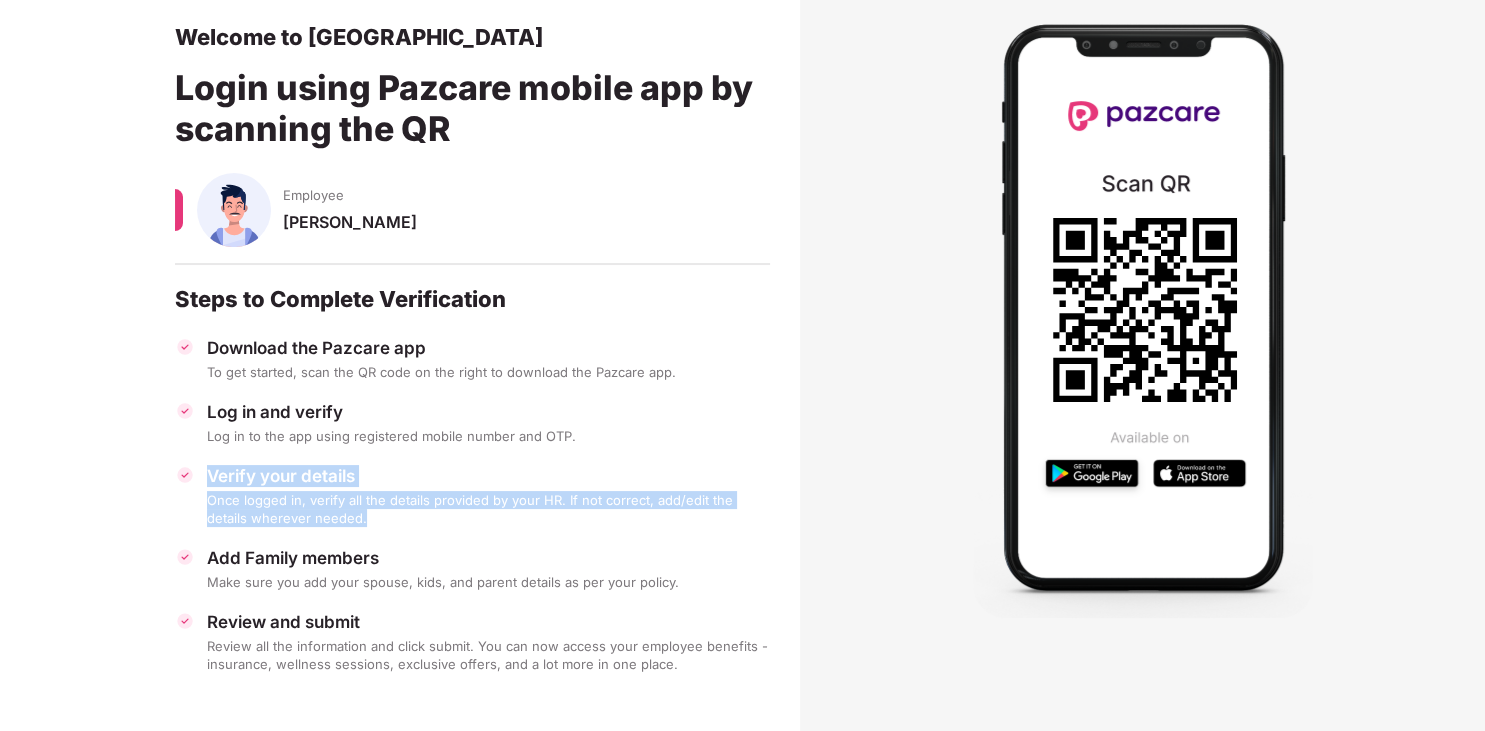 click on "Verify your details" at bounding box center [488, 476] 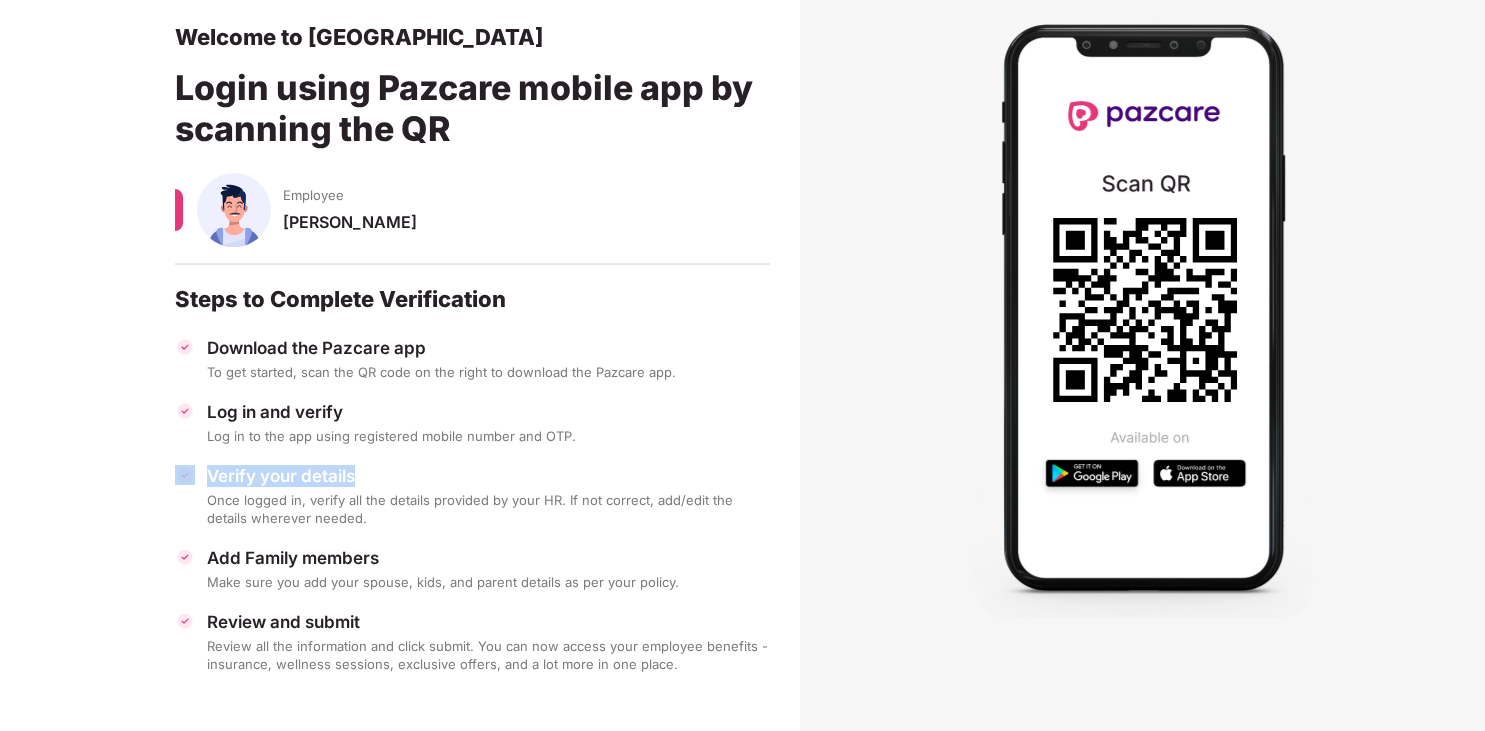 drag, startPoint x: 362, startPoint y: 472, endPoint x: 188, endPoint y: 498, distance: 175.93181 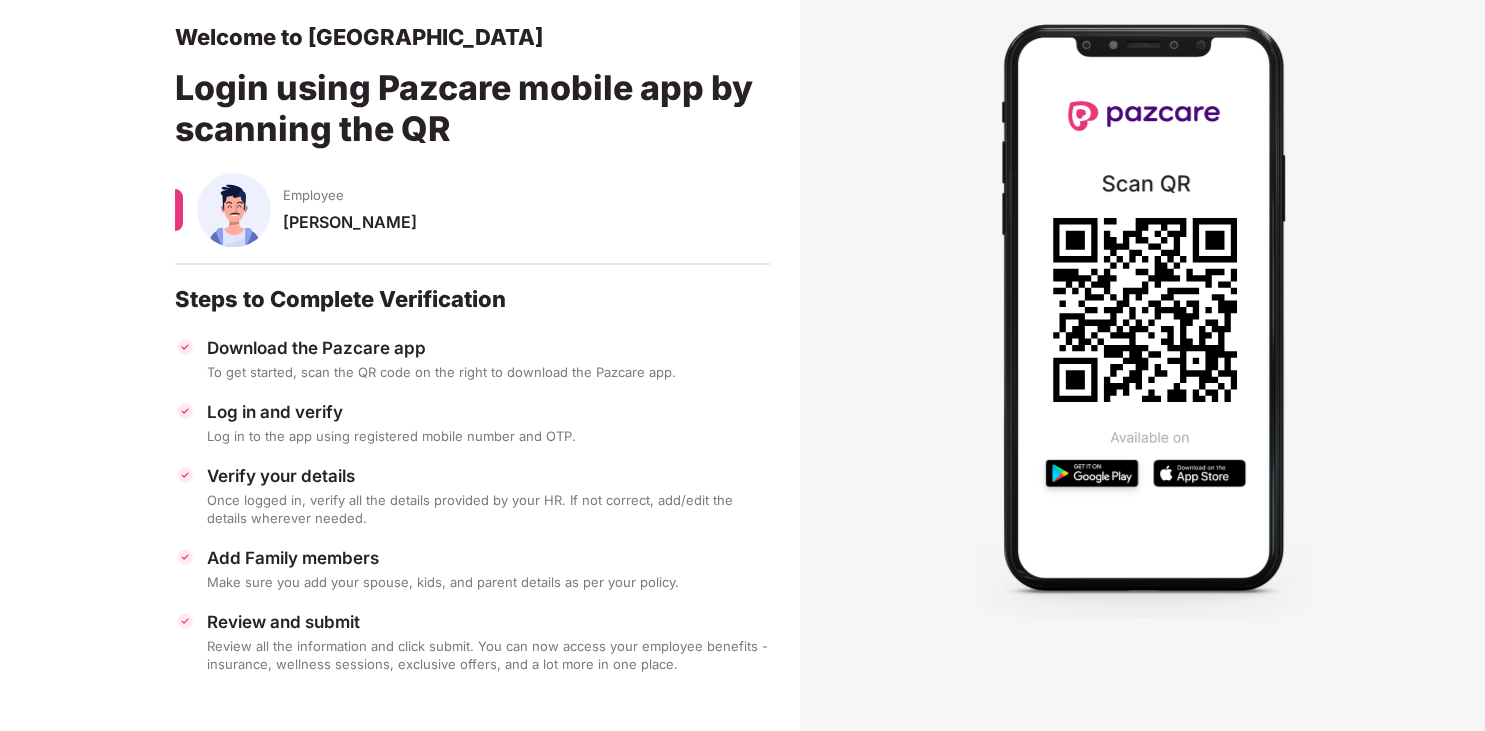click on "Once logged in, verify all the details provided by your HR. If not correct, add/edit the details wherever needed." at bounding box center [488, 509] 